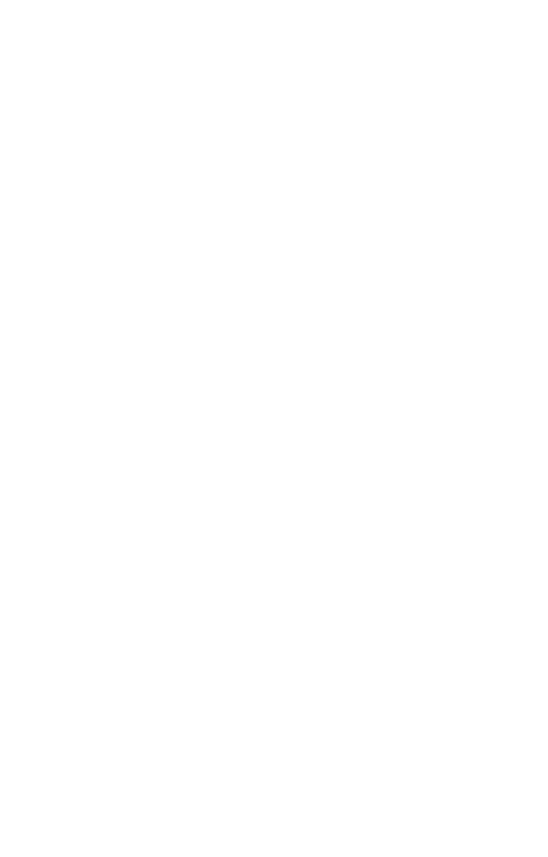 scroll, scrollTop: 0, scrollLeft: 0, axis: both 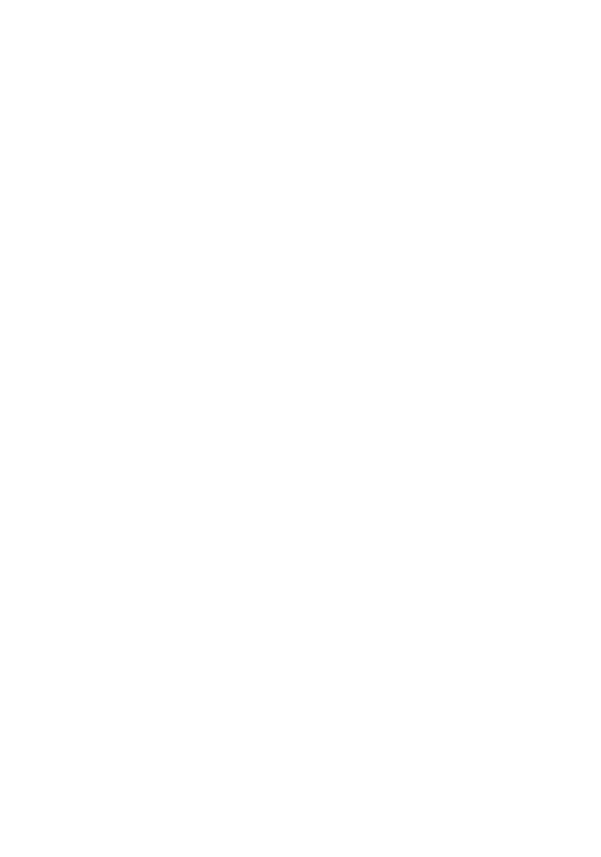 click at bounding box center (300, 4) 